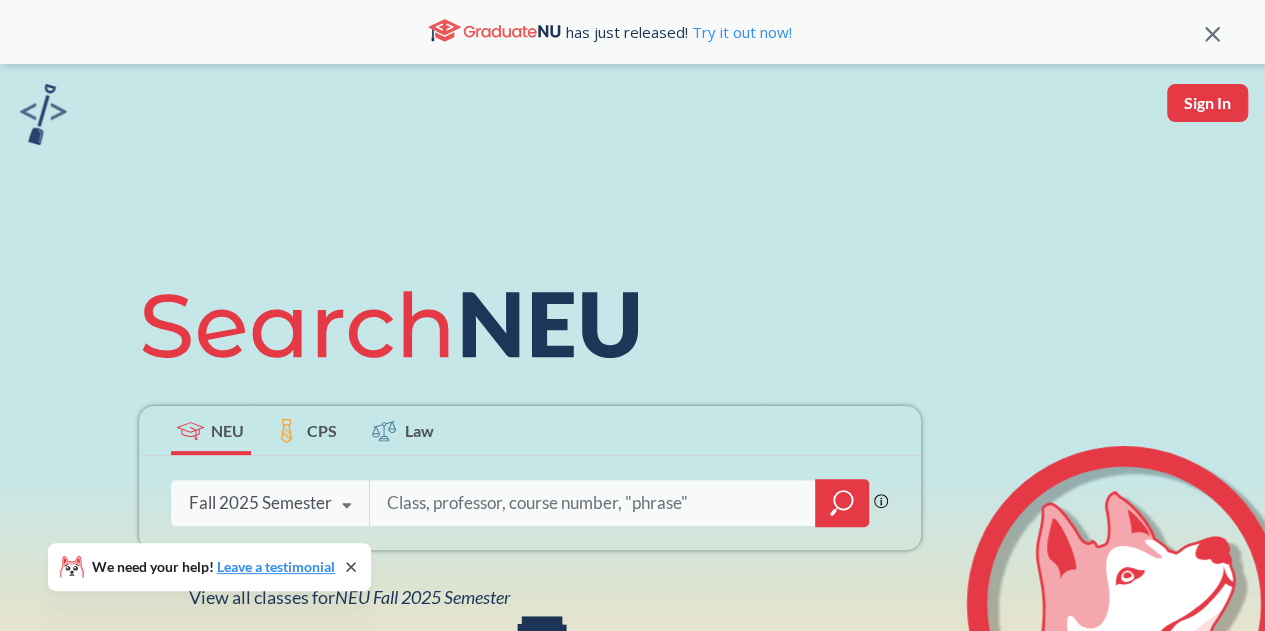 scroll, scrollTop: 127, scrollLeft: 0, axis: vertical 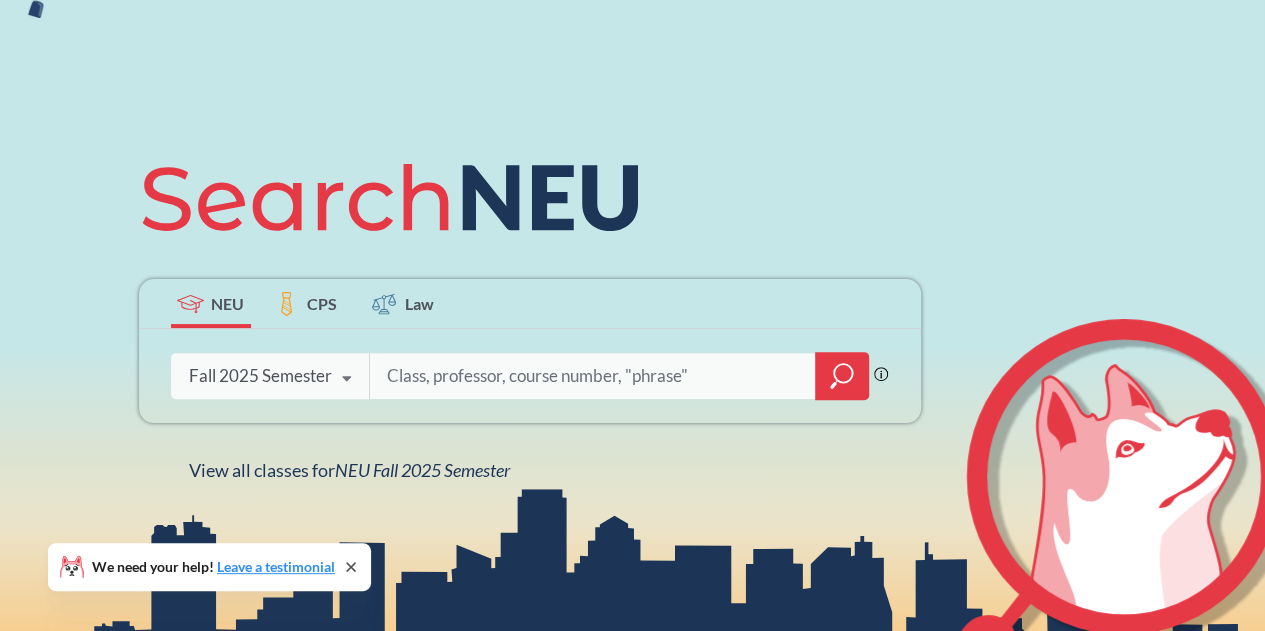click on "Fall 2025 Semester" at bounding box center (260, 376) 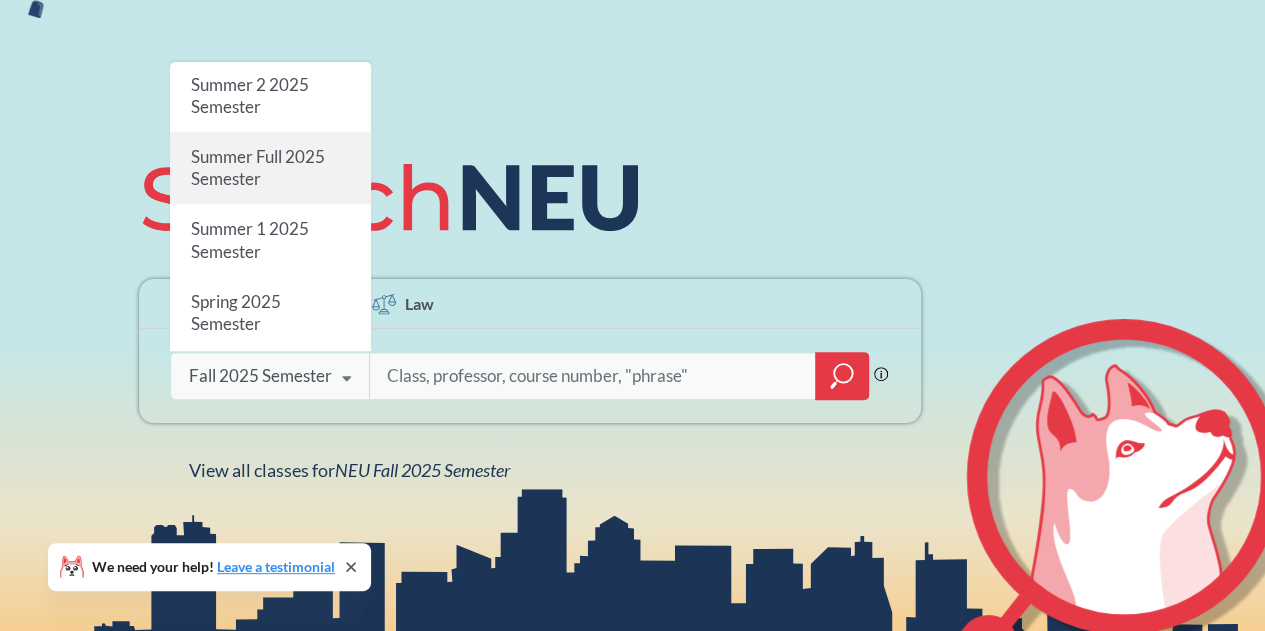 scroll, scrollTop: 55, scrollLeft: 0, axis: vertical 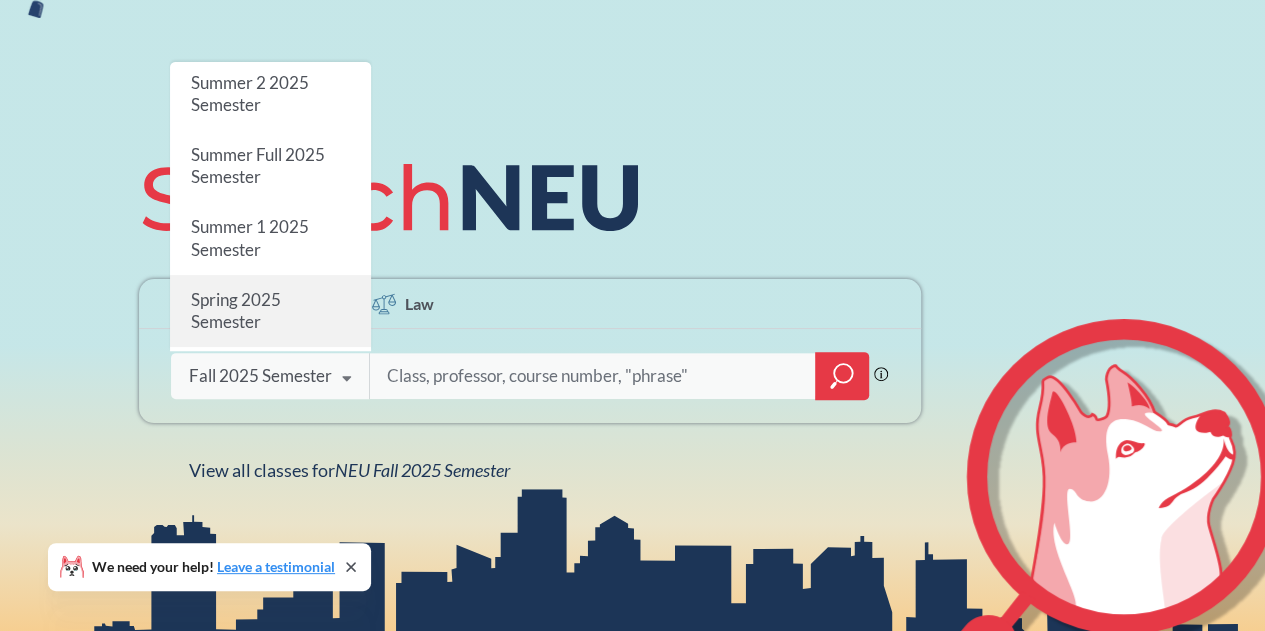 click on "Spring 2025 Semester" at bounding box center (235, 310) 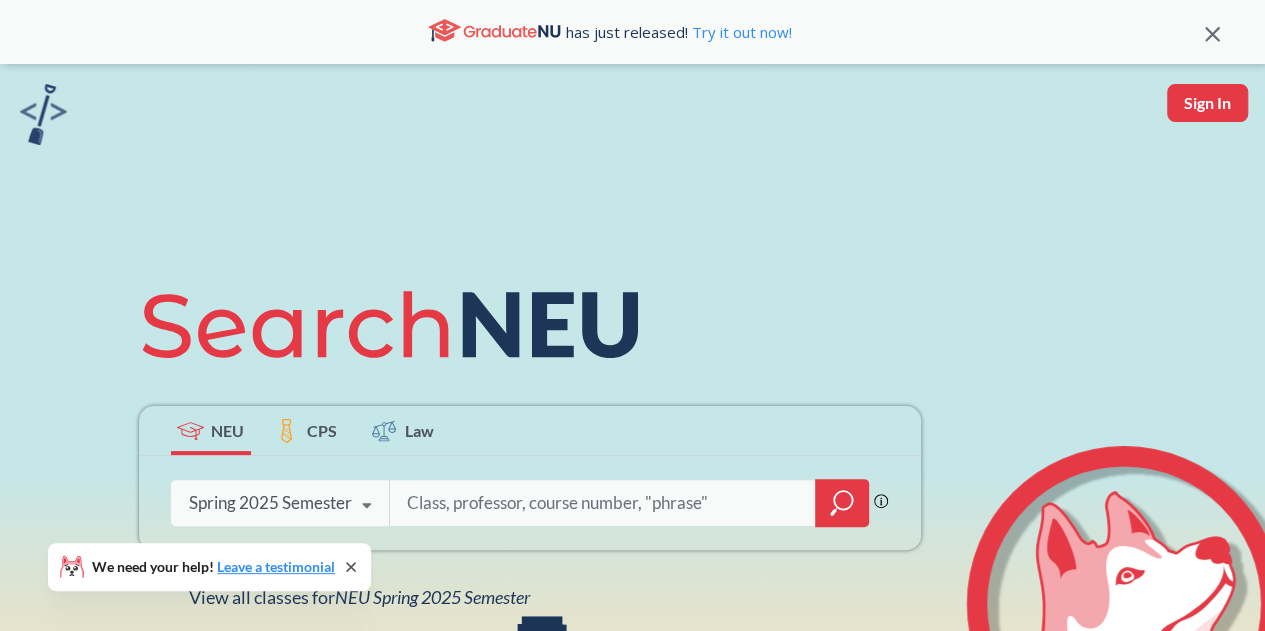 click at bounding box center [842, 503] 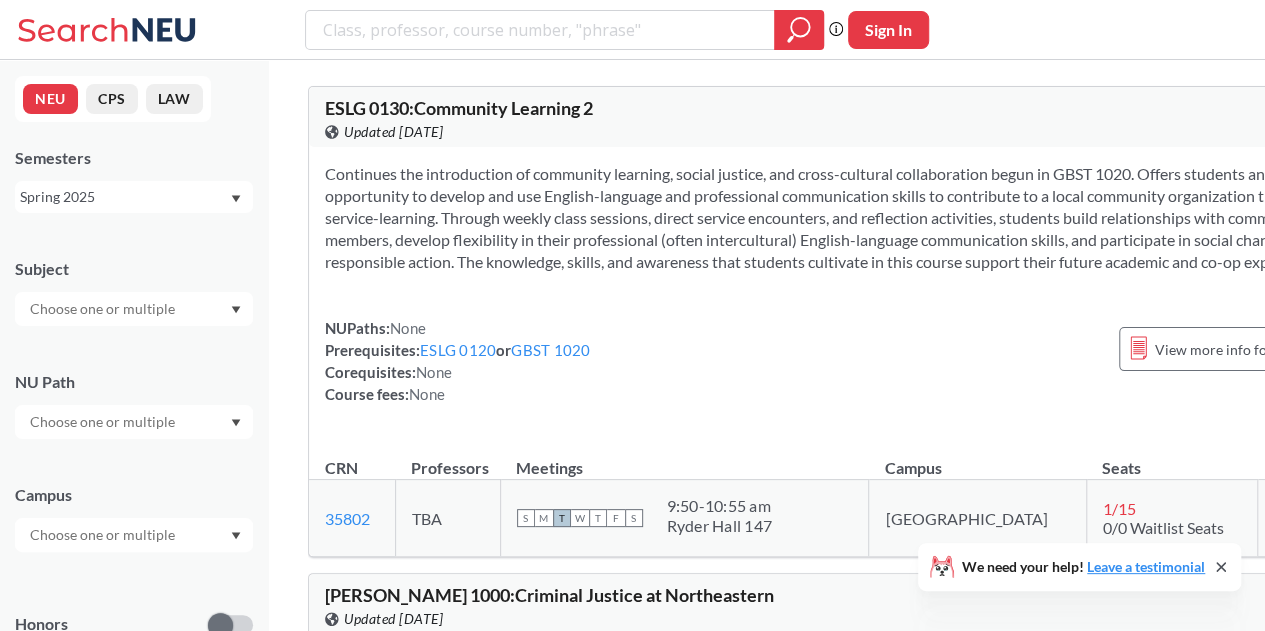 click at bounding box center [104, 309] 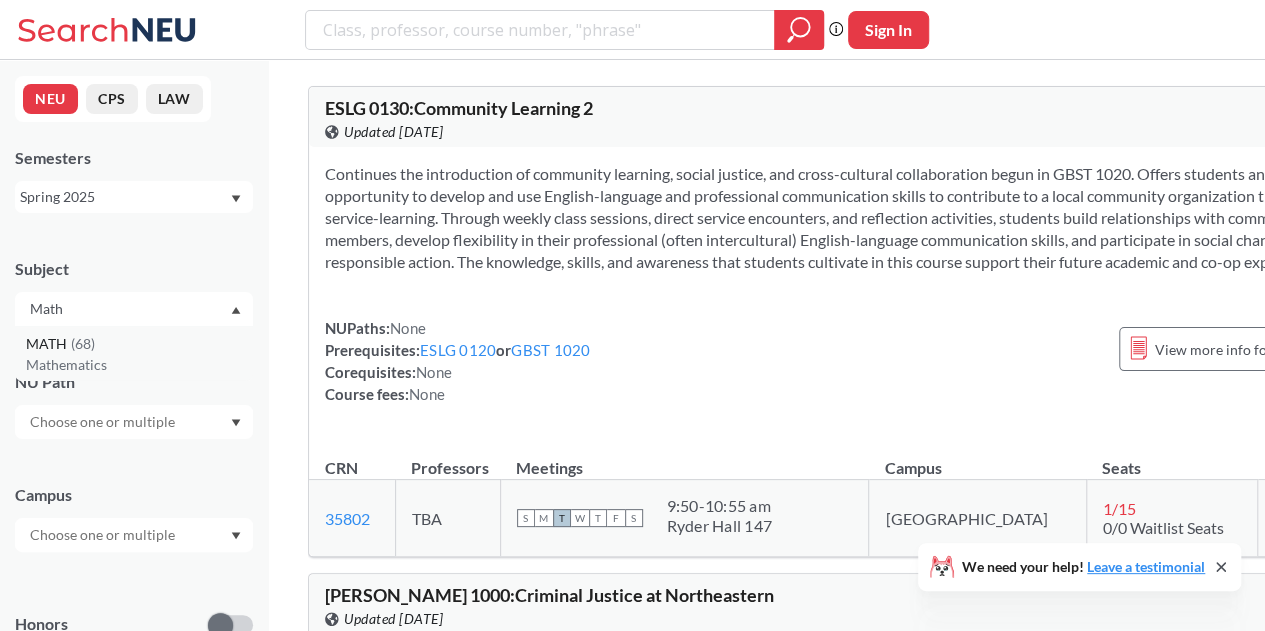 type on "Math" 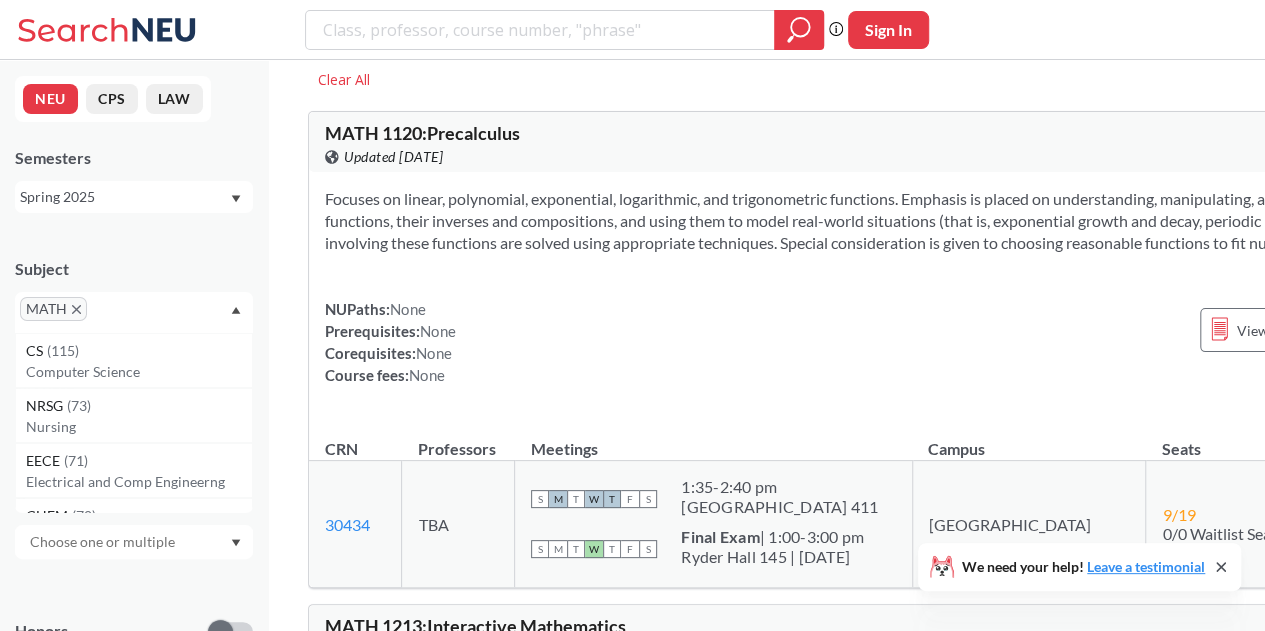 scroll, scrollTop: 13, scrollLeft: 0, axis: vertical 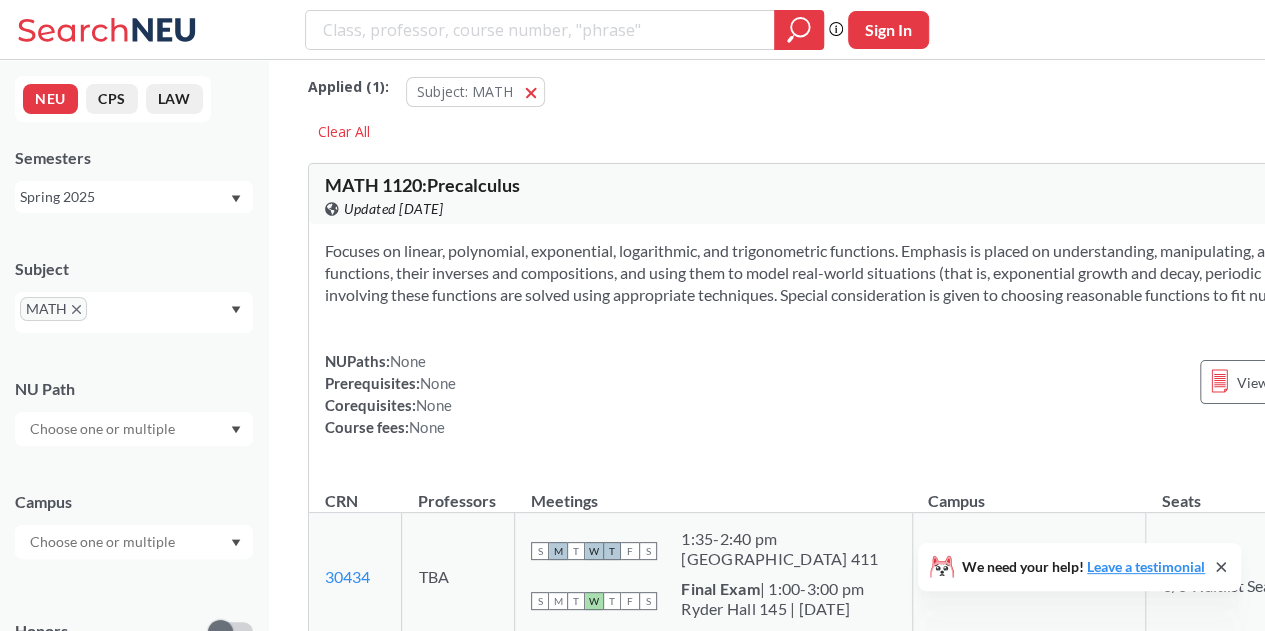 click on "Applied ( 1 ): Subject: MATH MATH Clear All MATH   1120 :  Precalculus View this course on Banner. Updated [DATE] 4 CREDITS
Focuses on linear, polynomial, exponential, logarithmic, and trigonometric functions. Emphasis is placed on understanding, manipulating, and graphing these basic functions, their inverses and compositions, and using them to model real-world situations (that is, exponential growth and decay, periodic phenomena). Equations involving these functions are solved using appropriate techniques. Special consideration is given to choosing reasonable functions to fit numerical data.
NUPaths:  None Prerequisites:  None Corequisites:  None Course fees:  None View more info for this class CRN  Professors   Meetings   Campus   Seats   Notifications  30434 View this section on Banner. TBA S M T W T F S 1:35 - 2:40 pm [GEOGRAPHIC_DATA] 411 S M T W T F S Final Exam  |   1:00-3:00 pm   [GEOGRAPHIC_DATA] 145 | [DATE] [GEOGRAPHIC_DATA] 9 / 19 0/0 Waitlist Seats There are still seats remaining for this section MATH" at bounding box center [876, 3595] 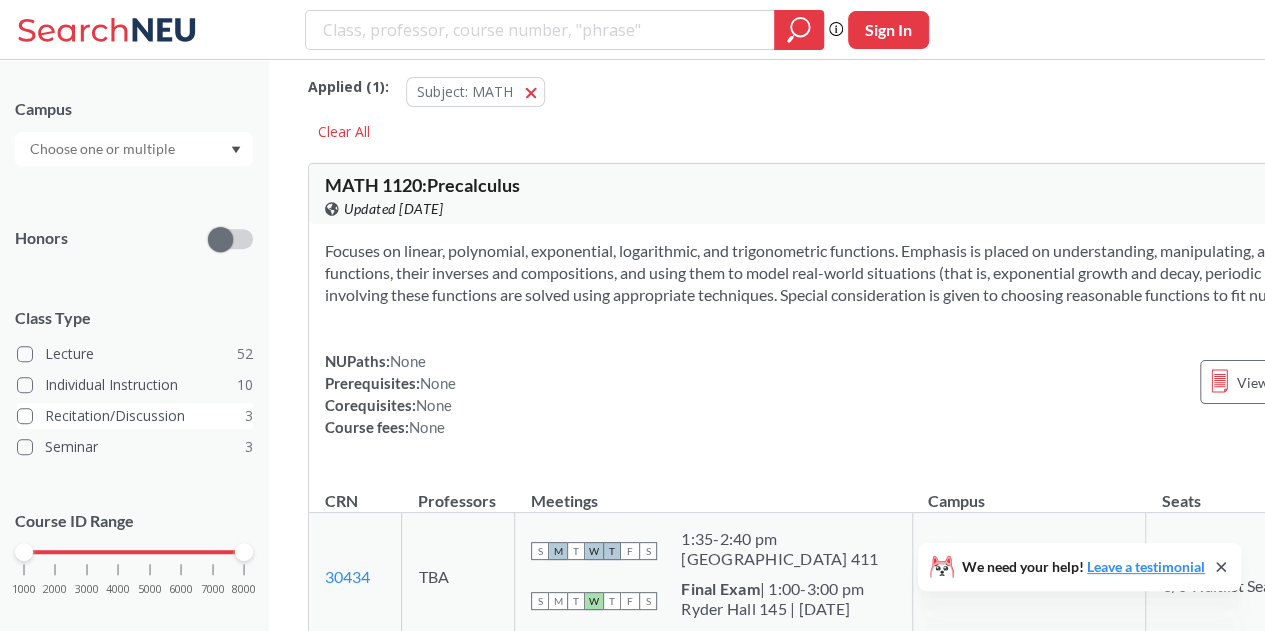 scroll, scrollTop: 420, scrollLeft: 0, axis: vertical 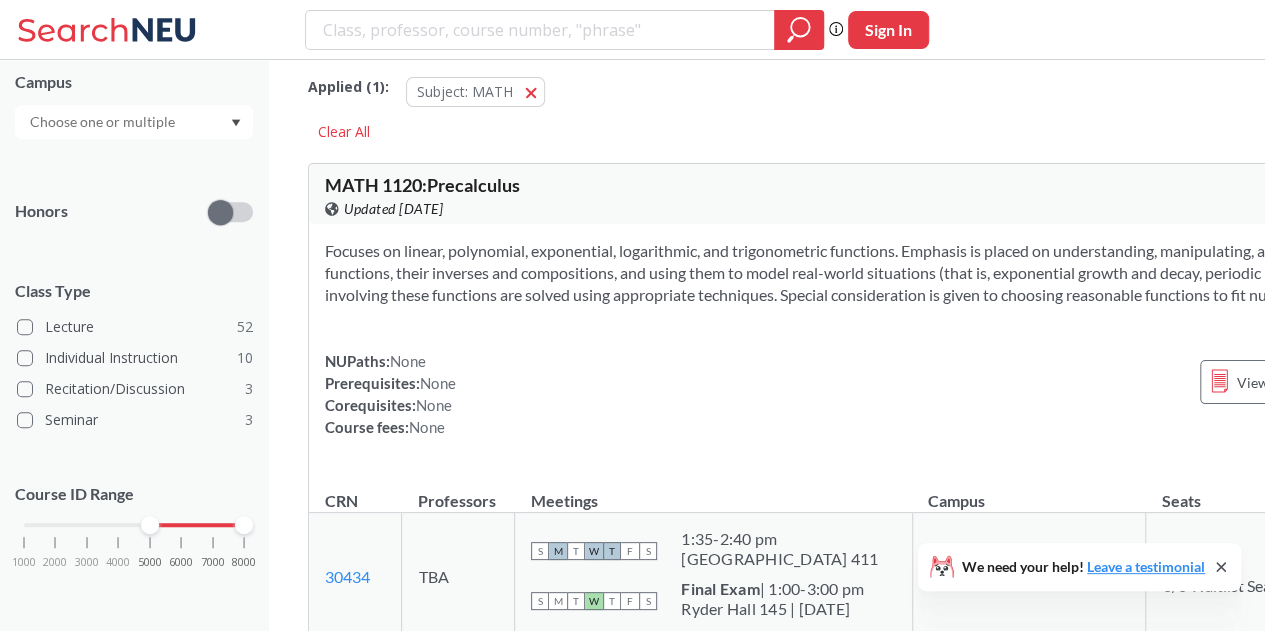 drag, startPoint x: 22, startPoint y: 525, endPoint x: 140, endPoint y: 519, distance: 118.15244 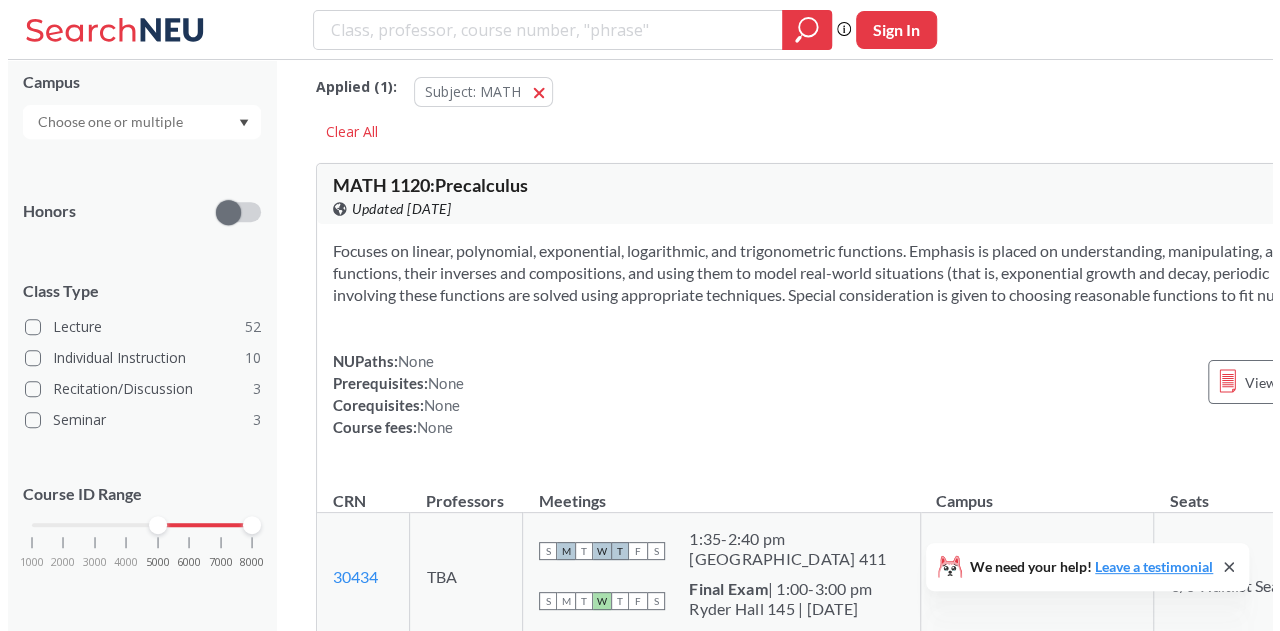 scroll, scrollTop: 0, scrollLeft: 0, axis: both 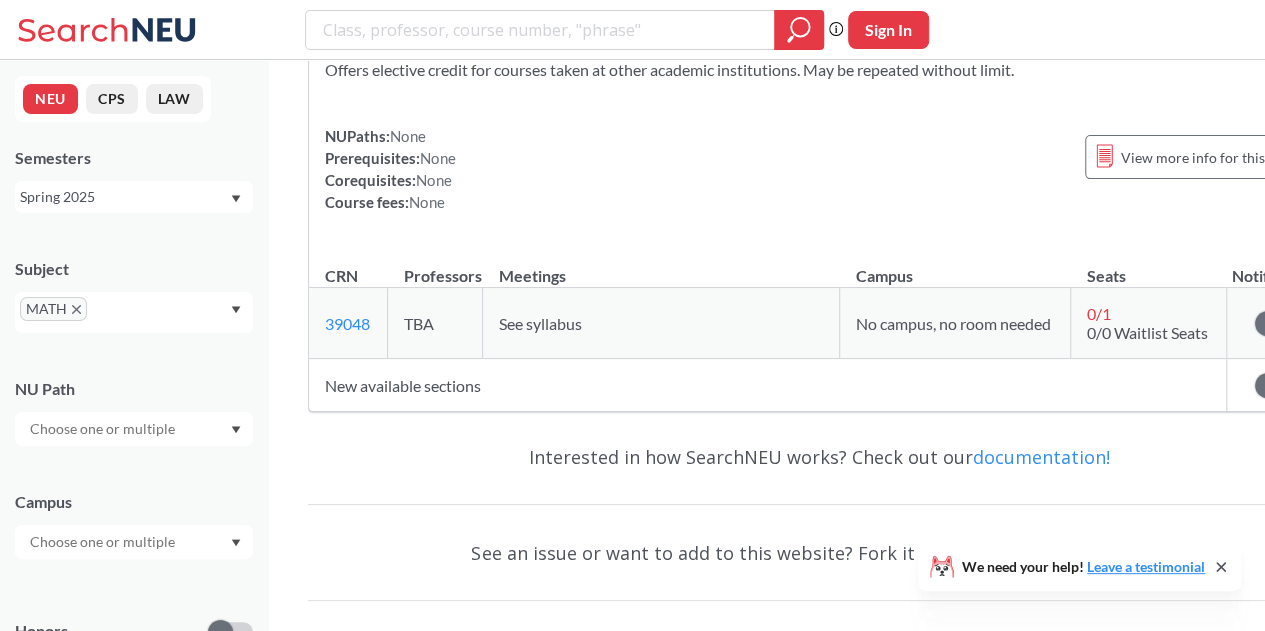 click on "Spring 2025" at bounding box center (124, 197) 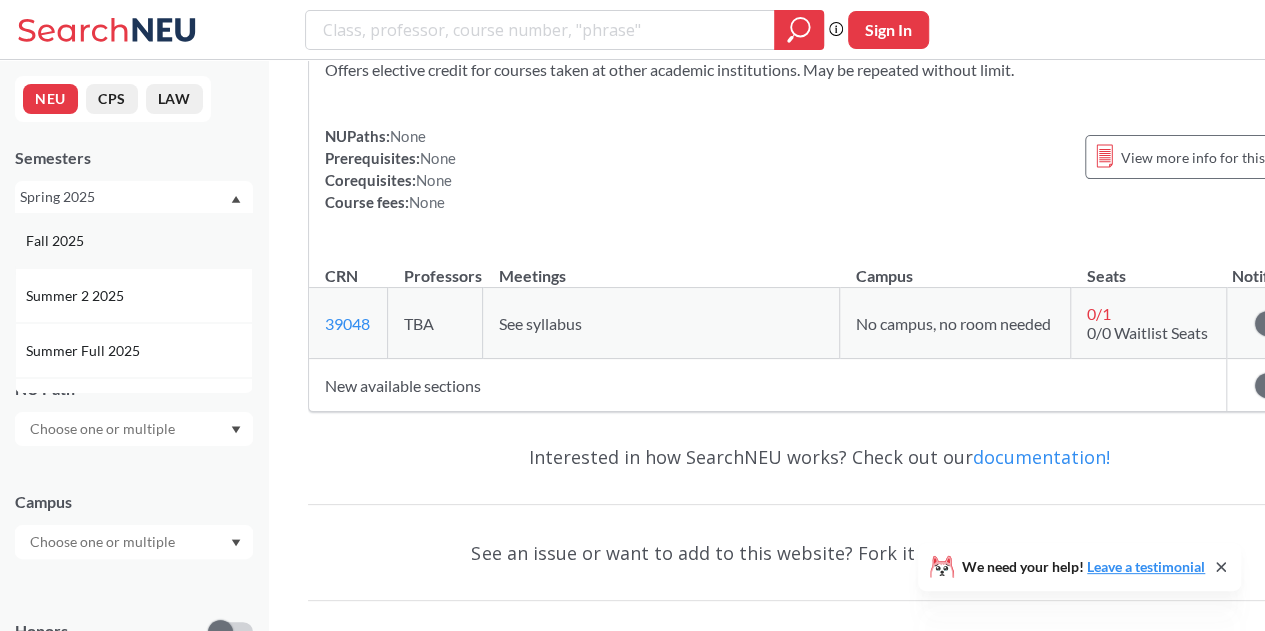 click on "Fall 2025" at bounding box center (139, 241) 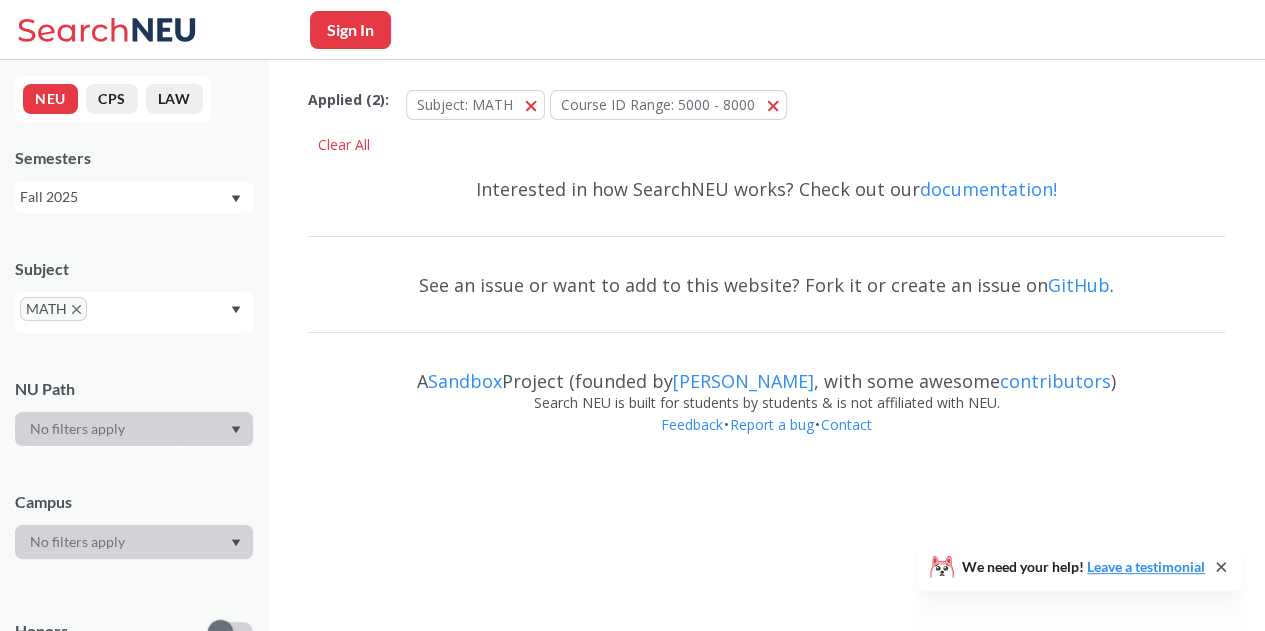 scroll, scrollTop: 0, scrollLeft: 0, axis: both 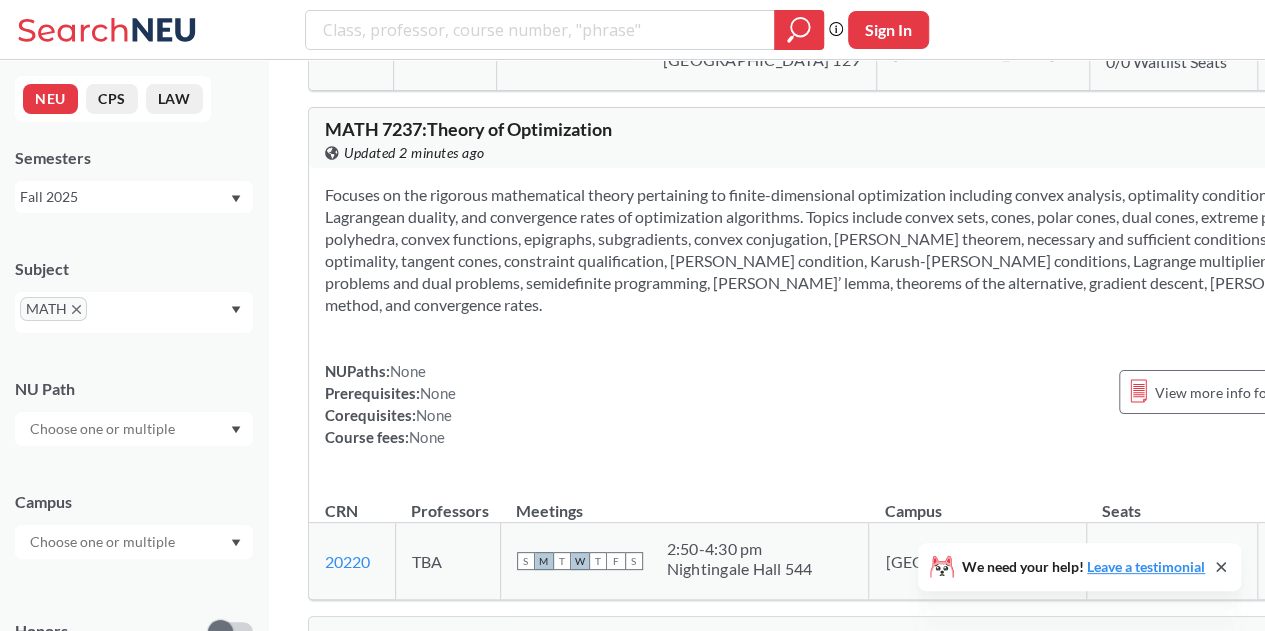 click on "Focuses on the rigorous mathematical theory pertaining to finite-dimensional optimization including convex analysis, optimality conditions, Lagrangean duality, and convergence rates of optimization algorithms. Topics include convex sets, cones, polar cones, dual cones, extreme points, polyhedra, convex functions, epigraphs, subgradients, convex conjugation, [PERSON_NAME] theorem, necessary and sufficient conditions for optimality, tangent cones, constraint qualification, [PERSON_NAME] condition, Karush-[PERSON_NAME] conditions, Lagrange multipliers, primal problems and dual problems, semidefinite programming, [PERSON_NAME]’ lemma, theorems of the alternative, gradient descent, [PERSON_NAME] method, and convergence rates.
NUPaths:  None Prerequisites:  None Corequisites:  None Course fees:  None View more info for this class" at bounding box center [836, 324] 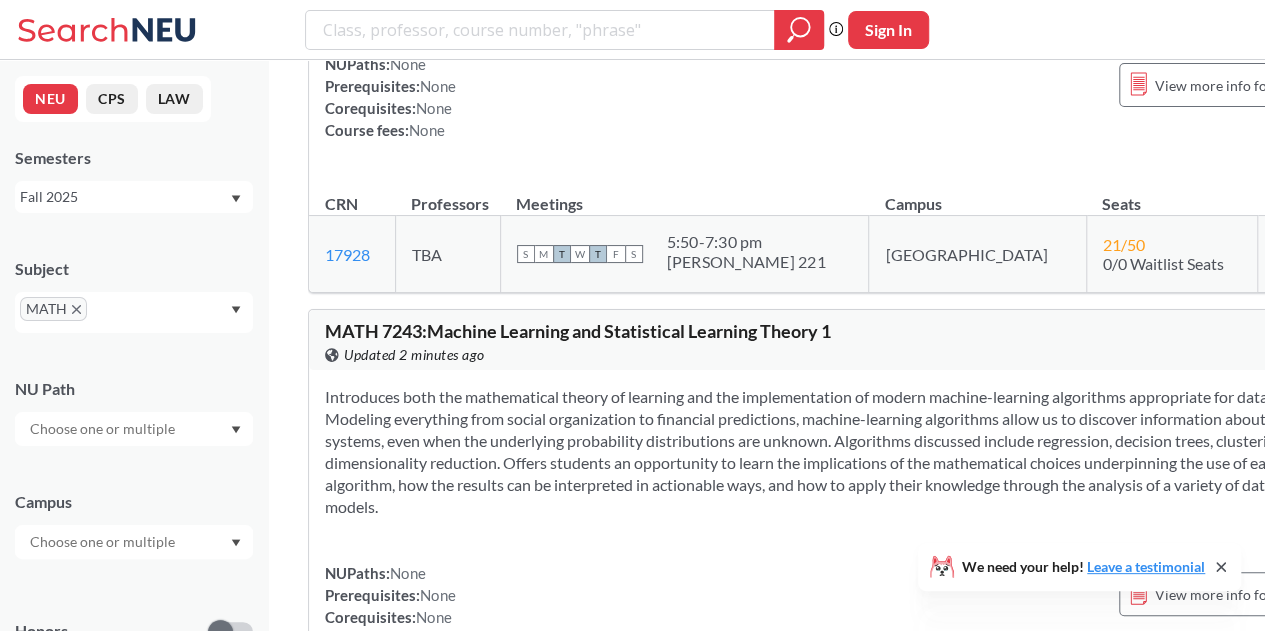 scroll, scrollTop: 7245, scrollLeft: 0, axis: vertical 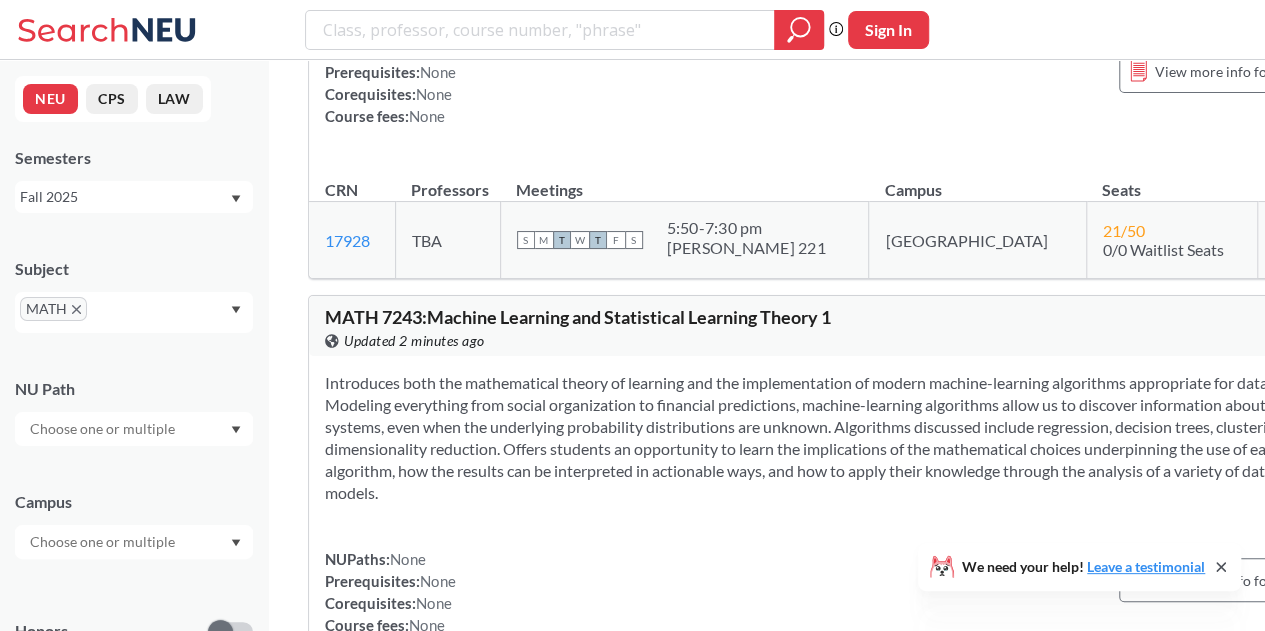 drag, startPoint x: 577, startPoint y: 224, endPoint x: 774, endPoint y: 213, distance: 197.30687 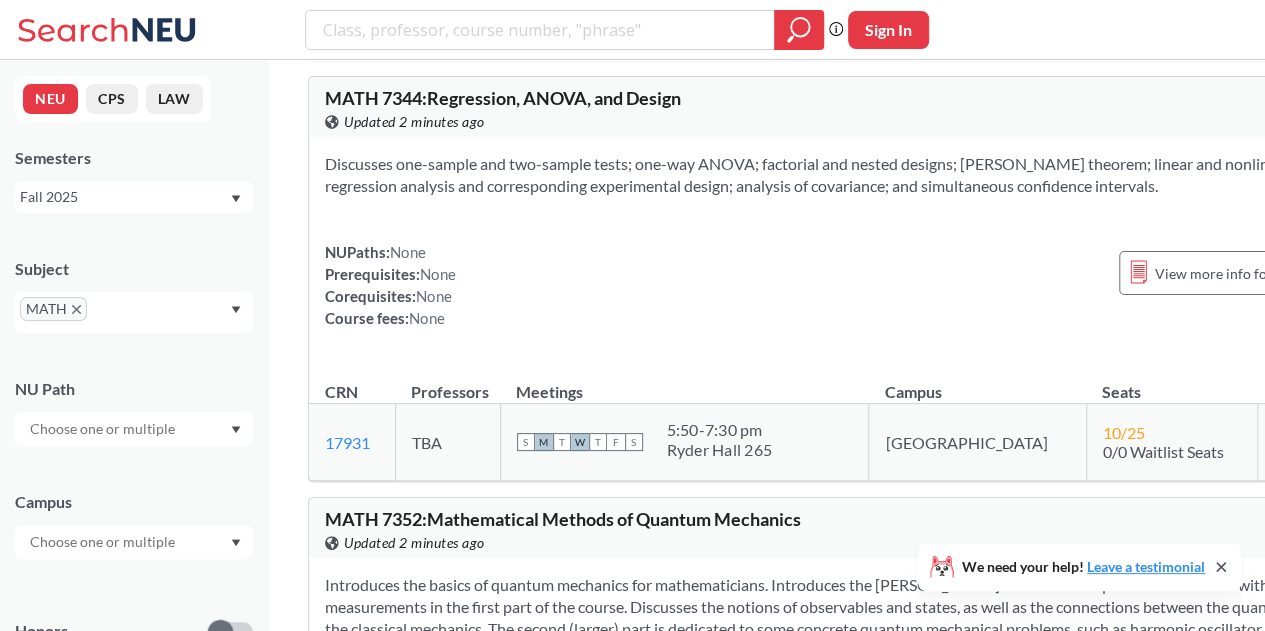 scroll, scrollTop: 9235, scrollLeft: 0, axis: vertical 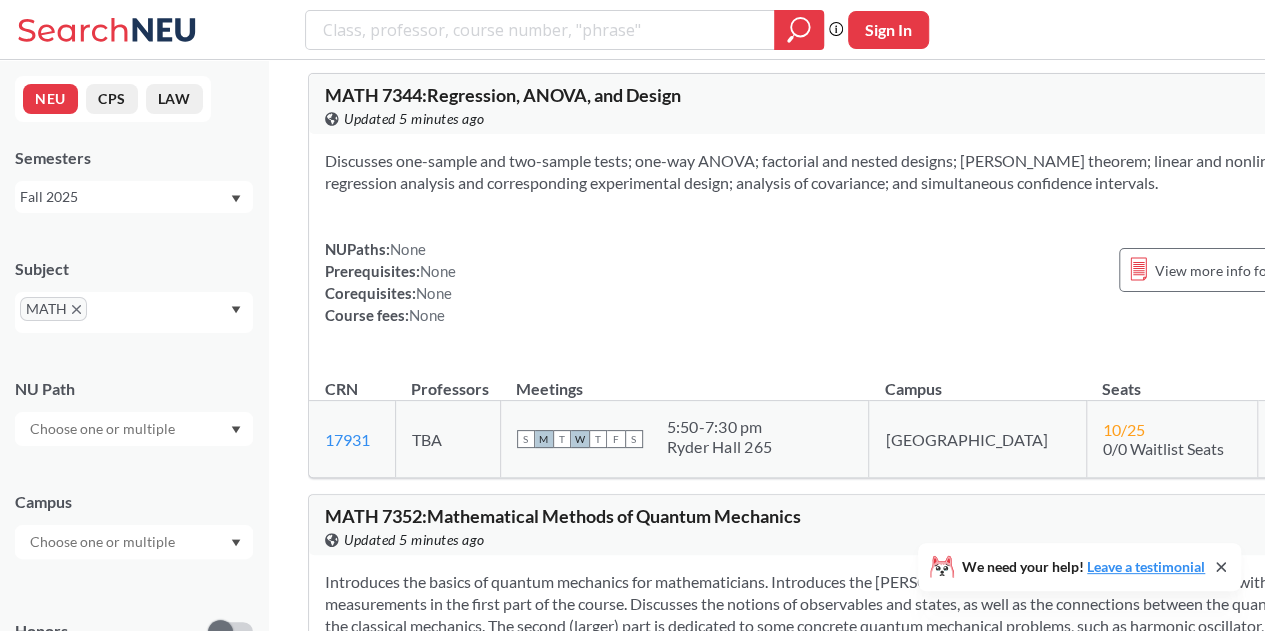 click on "New available sections" at bounding box center [783, -9] 